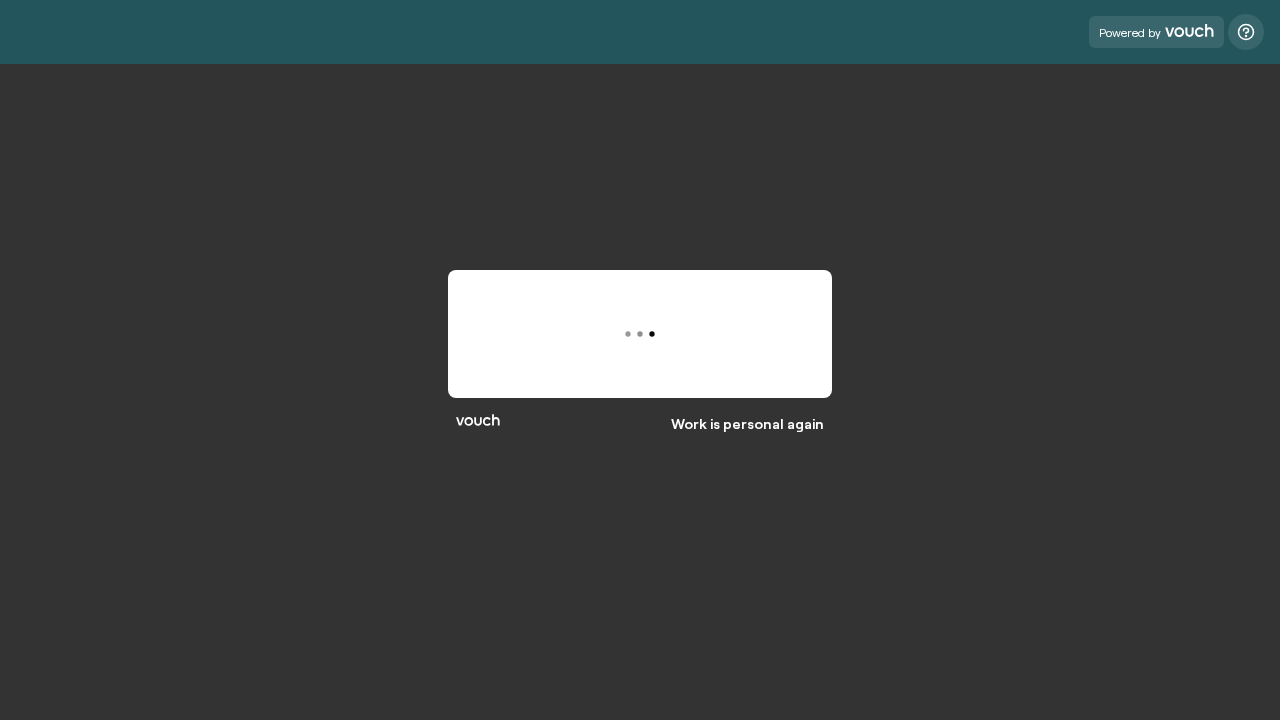 scroll, scrollTop: 0, scrollLeft: 0, axis: both 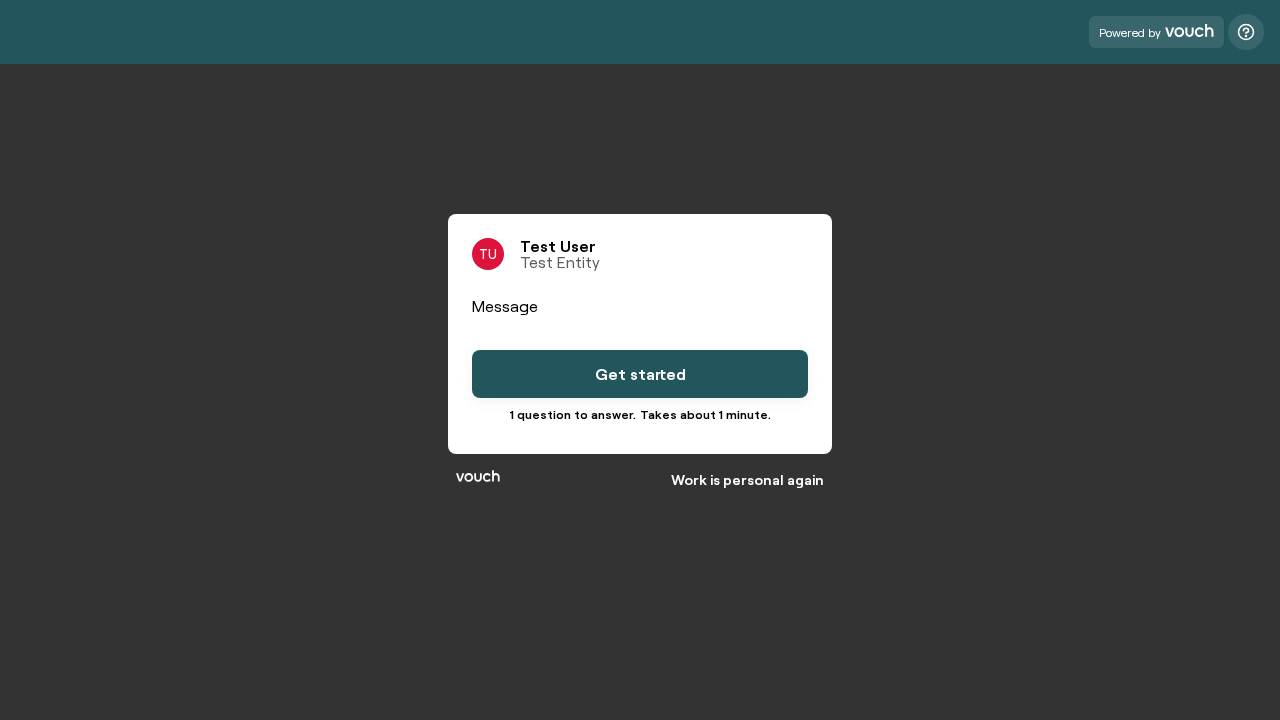 click on "Get started" at bounding box center (640, 374) 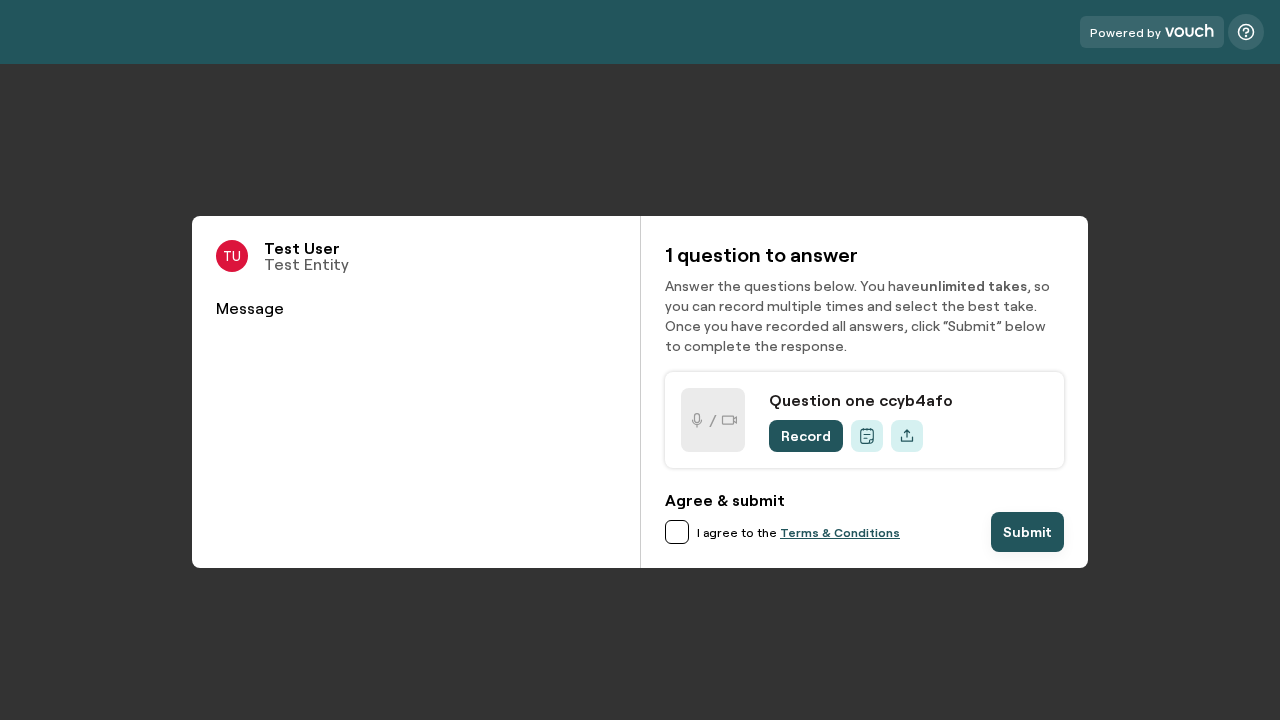 click on "Record" at bounding box center (806, 436) 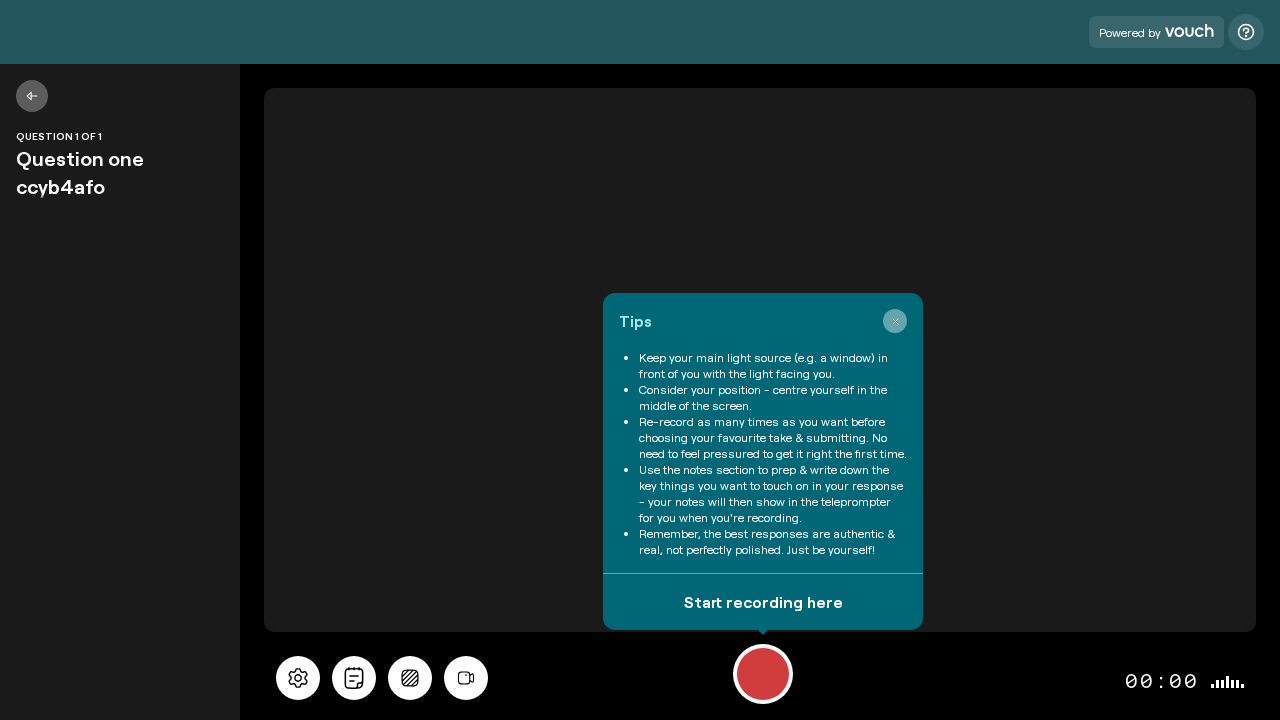 click 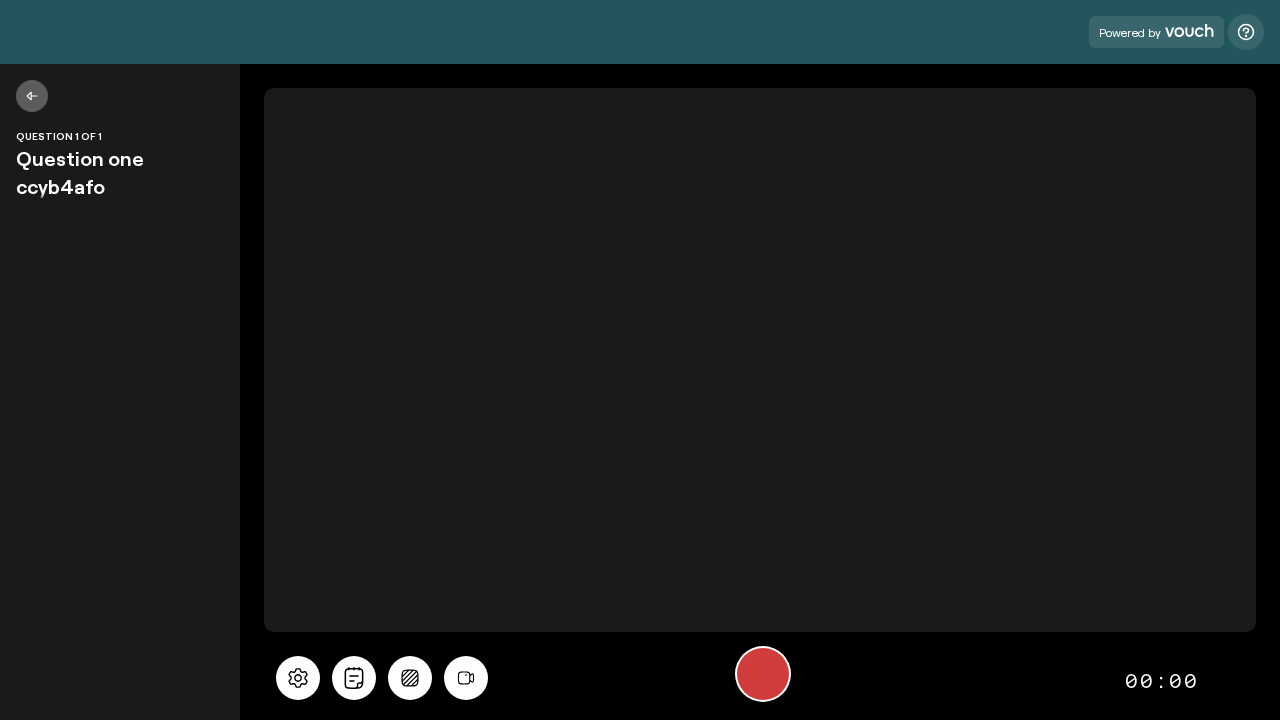 click at bounding box center [763, 674] 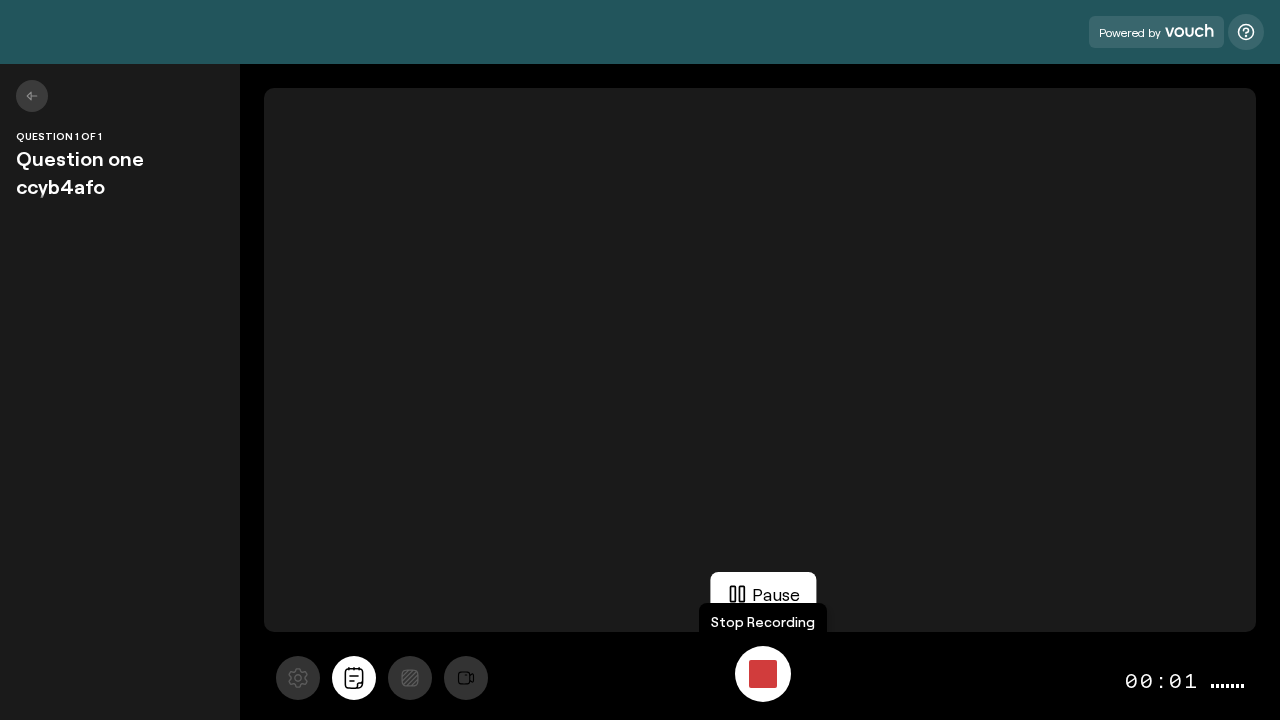click at bounding box center (763, 674) 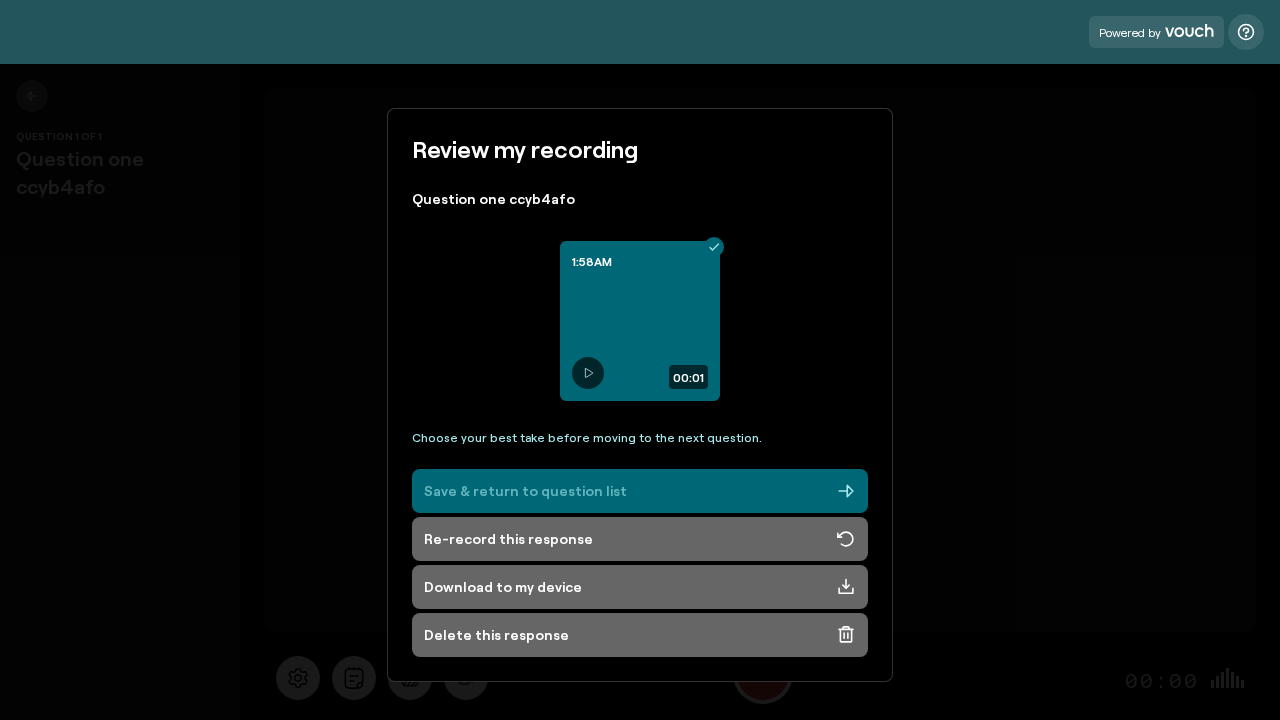 click on "Save & return to question list" at bounding box center (640, 491) 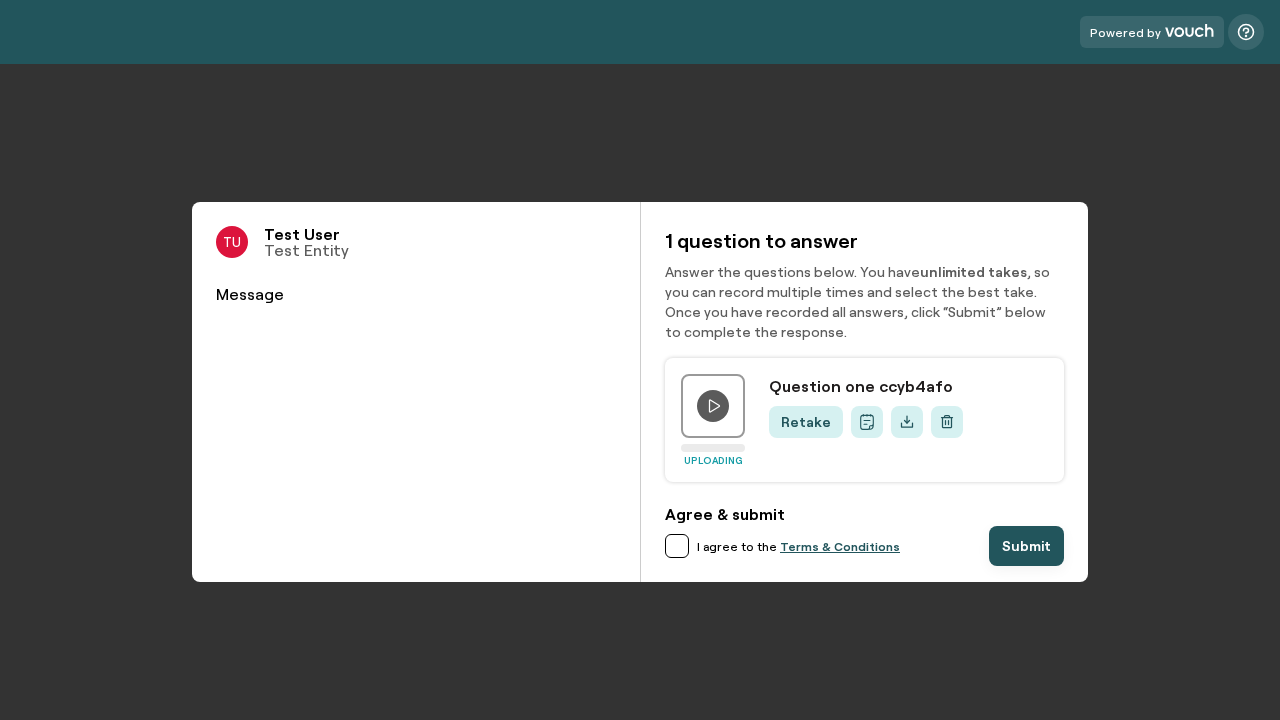 click at bounding box center (677, 546) 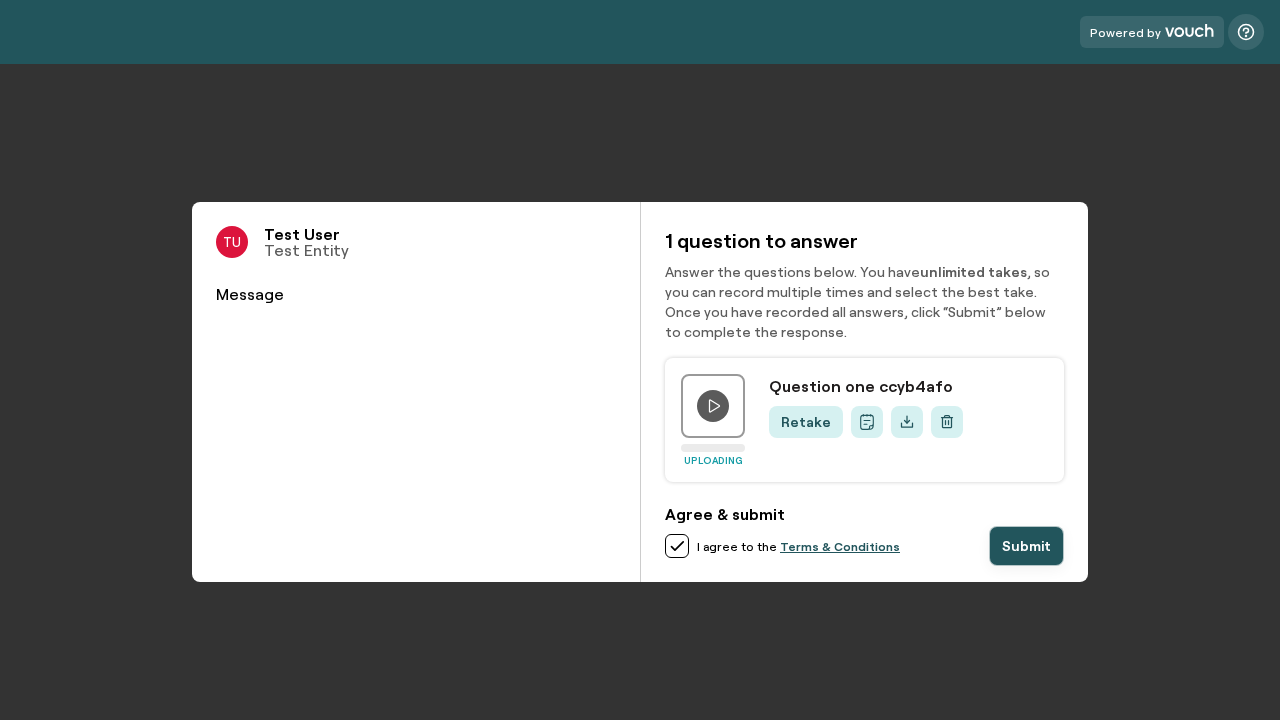 click on "Submit" at bounding box center [1026, 546] 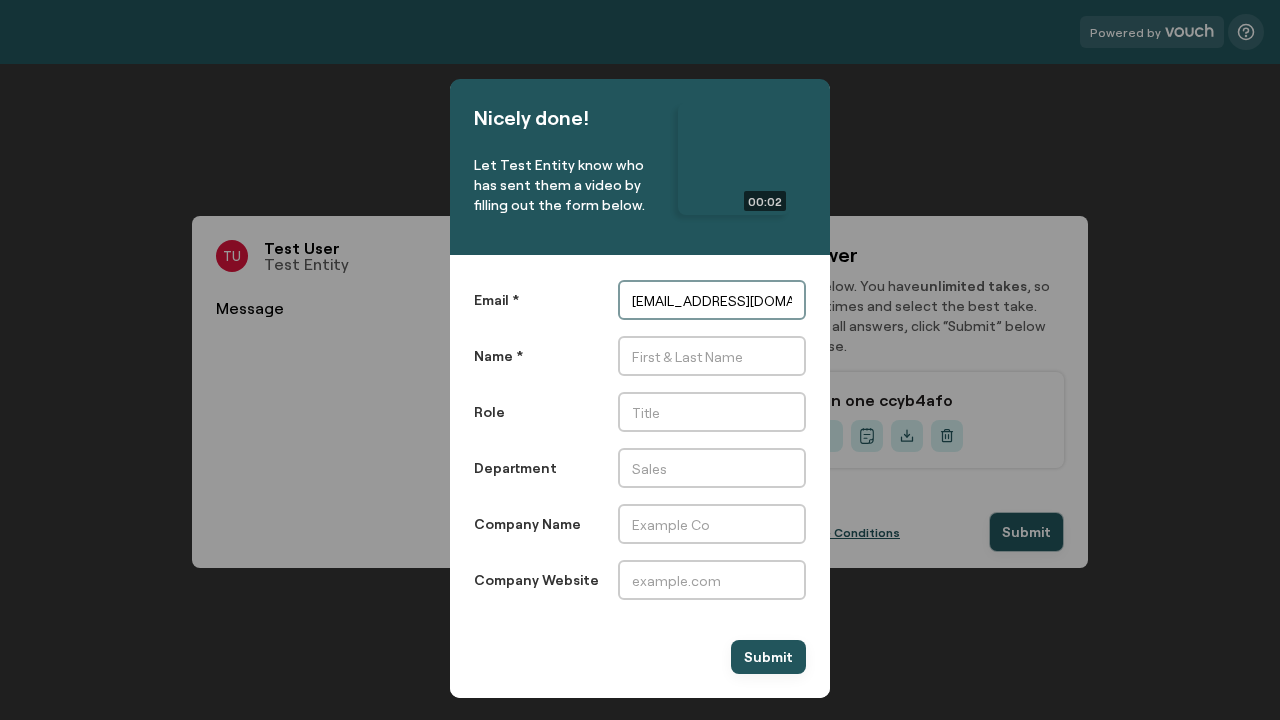 scroll, scrollTop: 0, scrollLeft: 293, axis: horizontal 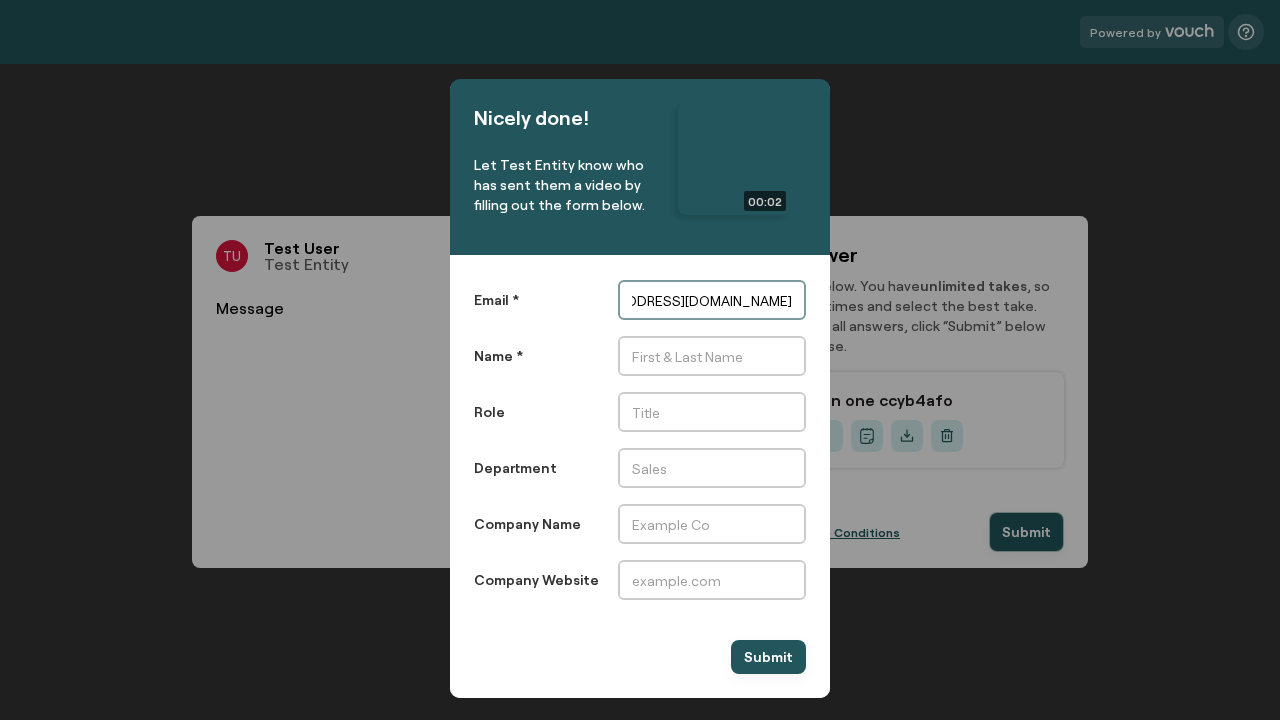 type on "automation+e2e-recorder-robot-ccyb4afo@gpcs8zol.example.com" 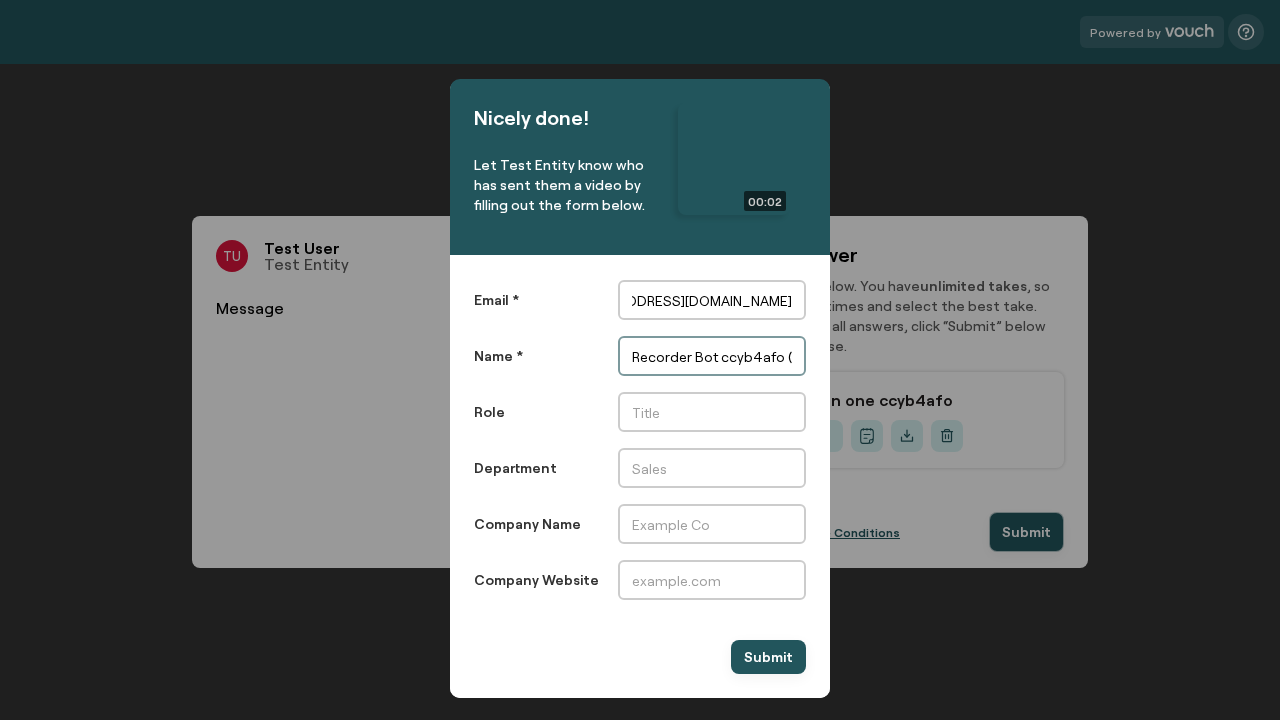 scroll, scrollTop: 0, scrollLeft: 0, axis: both 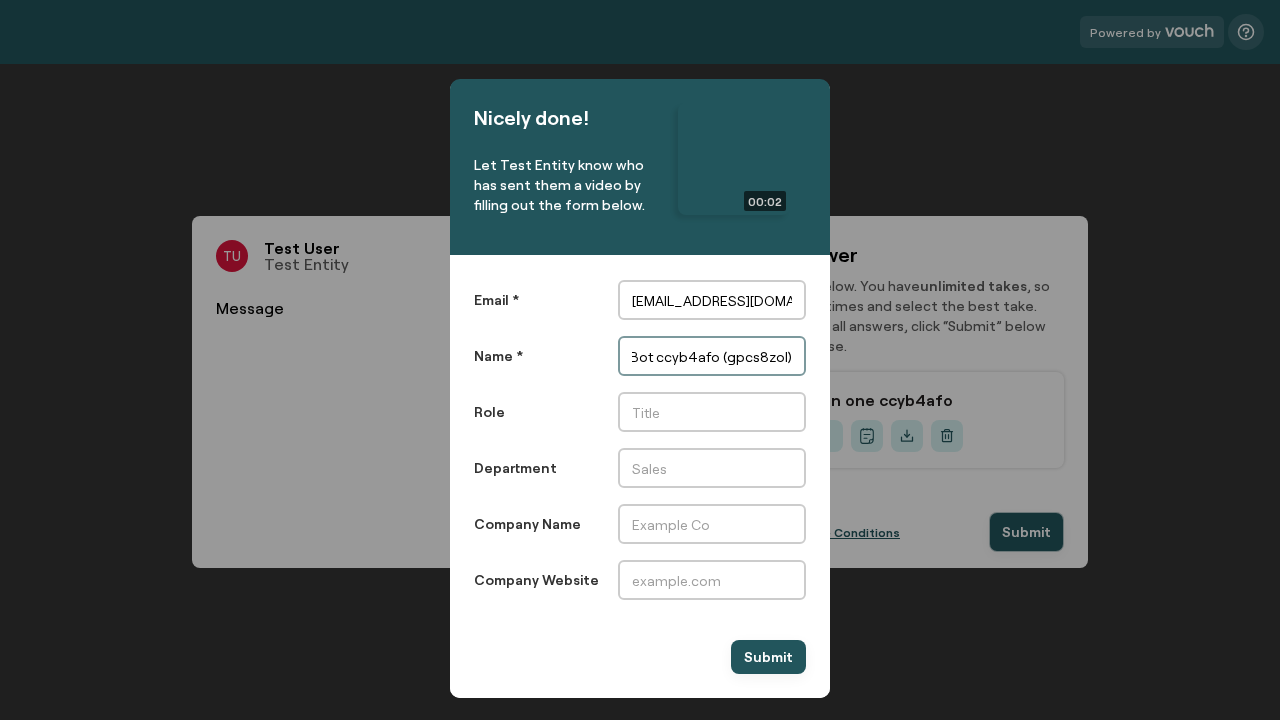 type on "Recorder Bot ccyb4afo (gpcs8zol)" 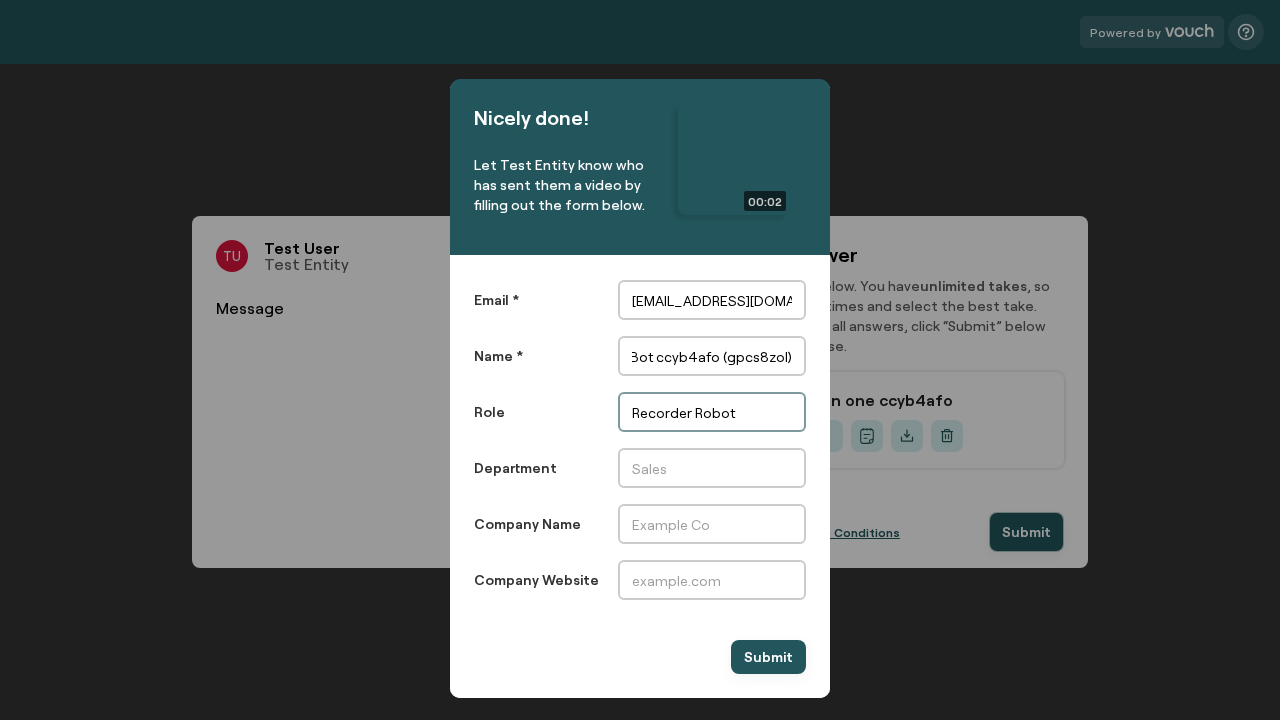 scroll, scrollTop: 0, scrollLeft: 0, axis: both 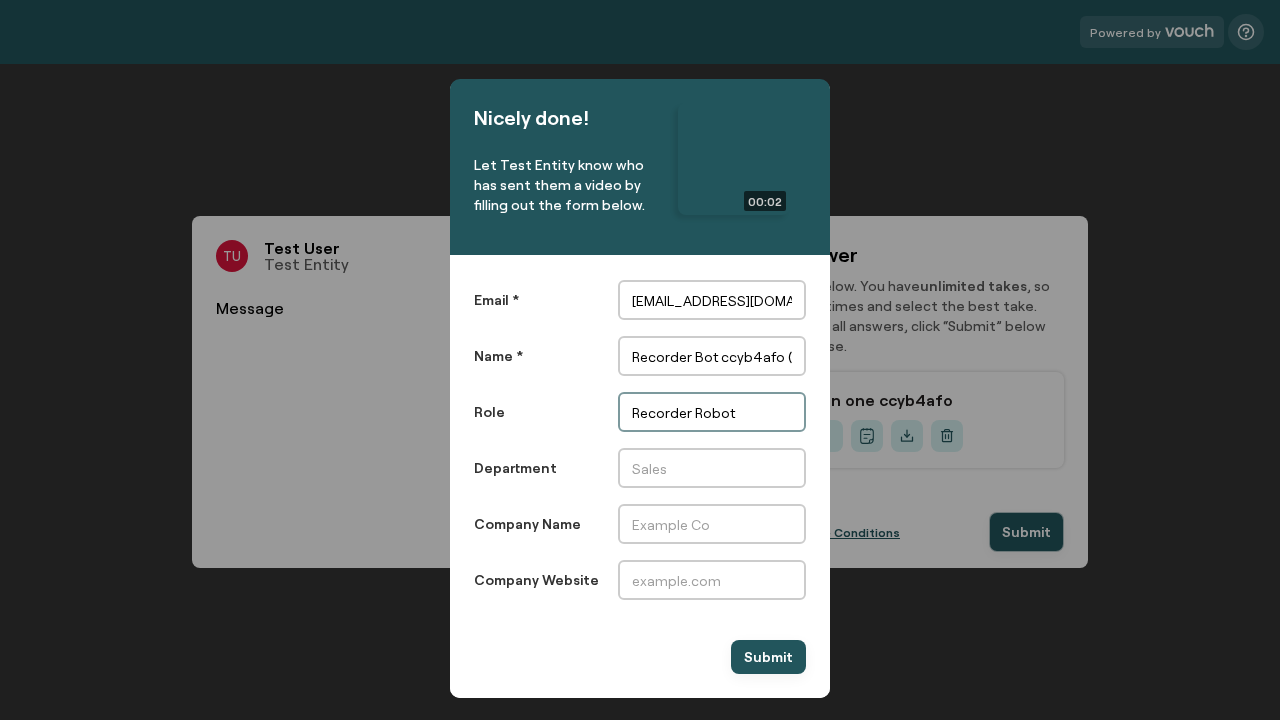 type on "Recorder Robot" 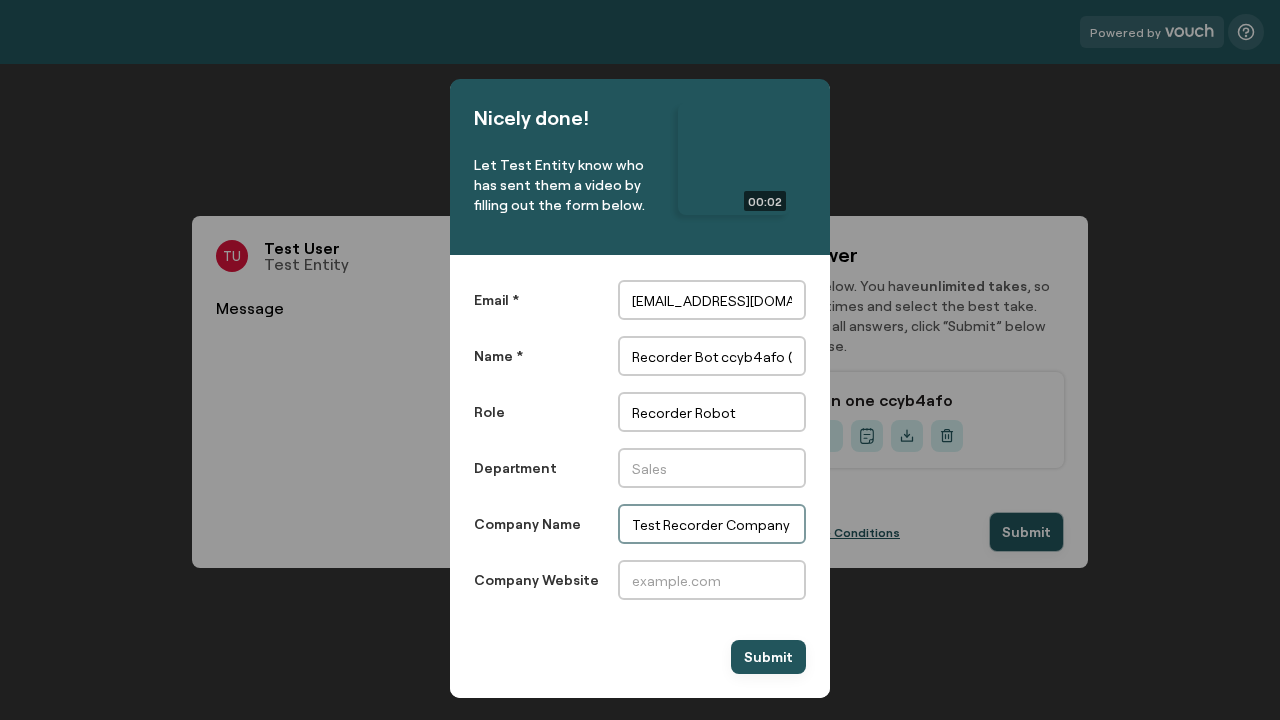 type on "Test Recorder Company (gpcs8zol)" 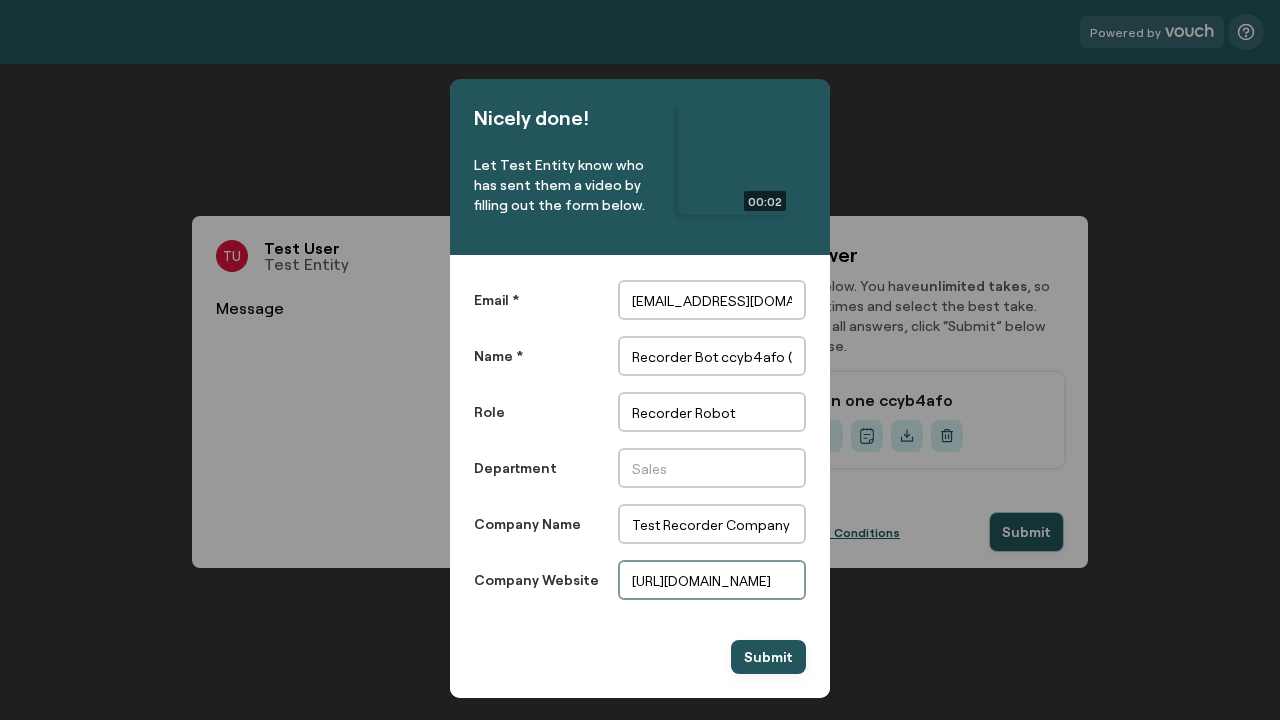 scroll, scrollTop: 0, scrollLeft: 0, axis: both 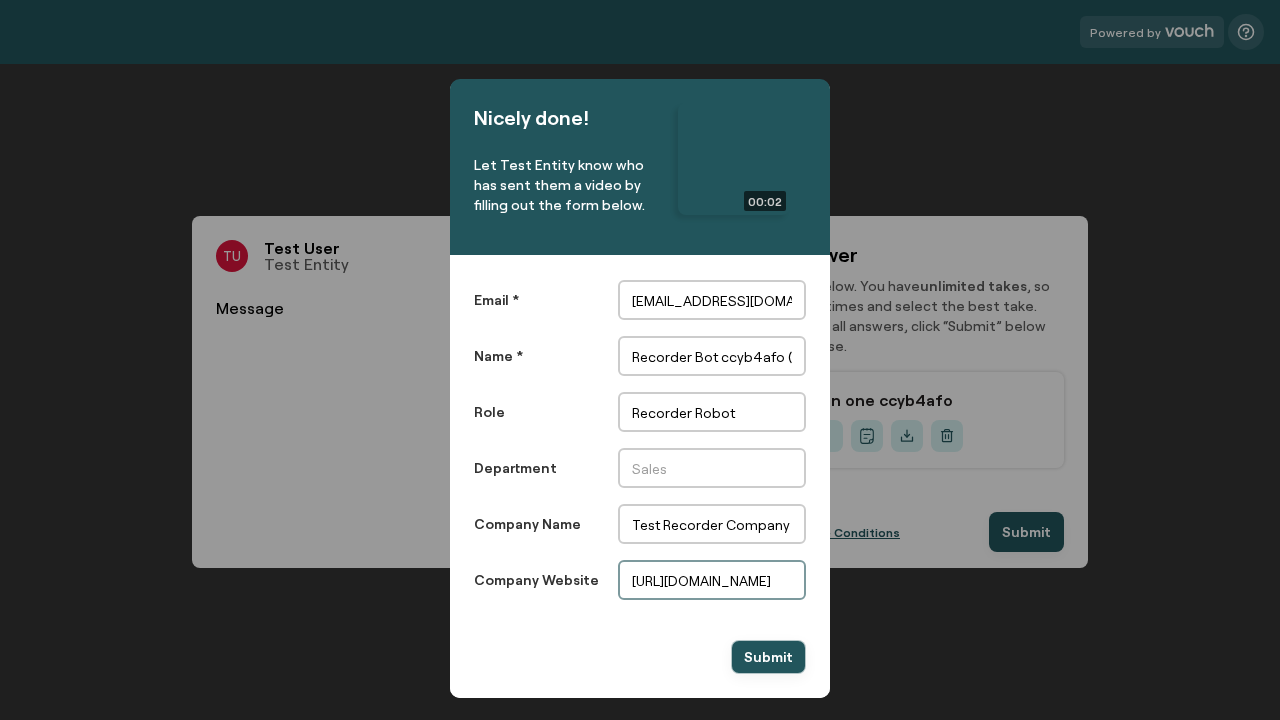 type on "https://gpcs8zol.example.com" 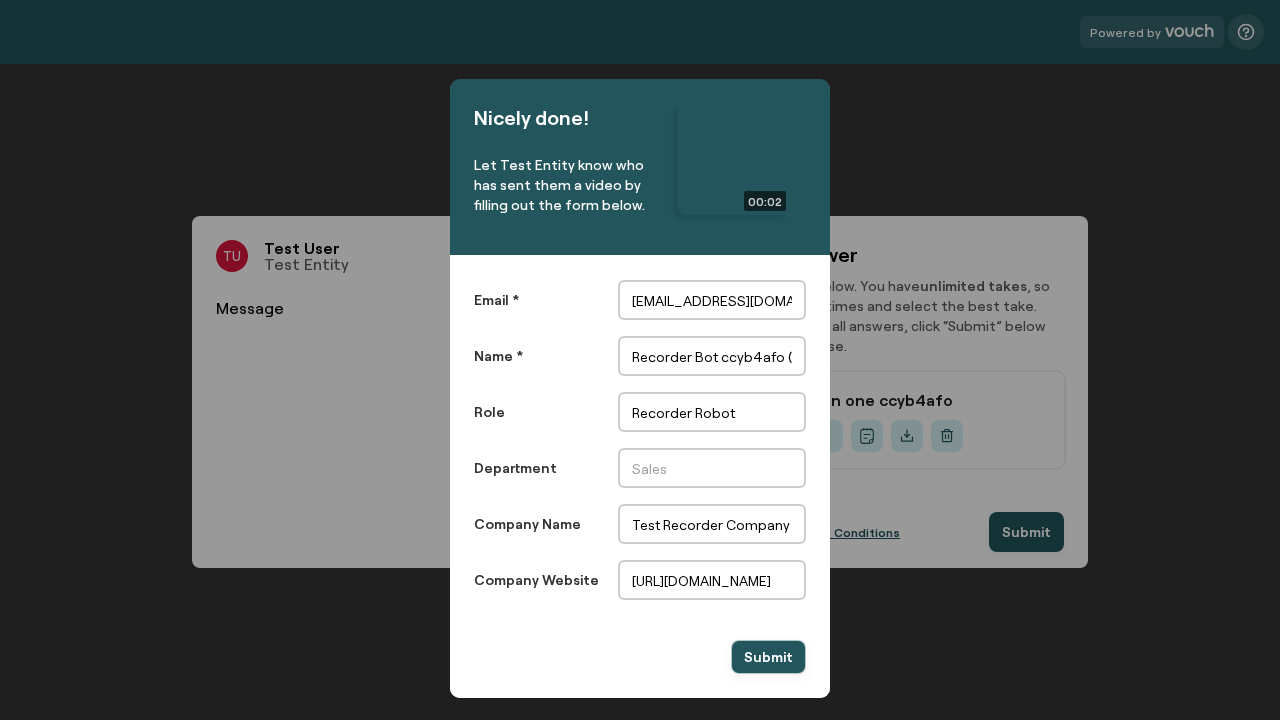 click on "Submit" at bounding box center [768, 657] 